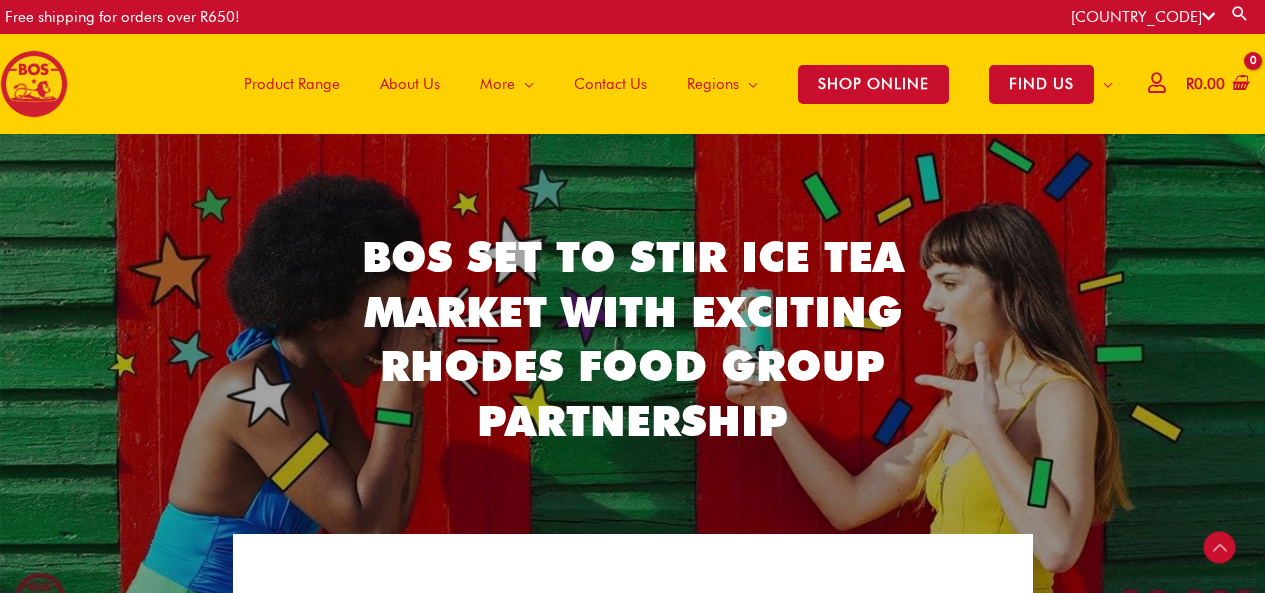scroll, scrollTop: 146, scrollLeft: 0, axis: vertical 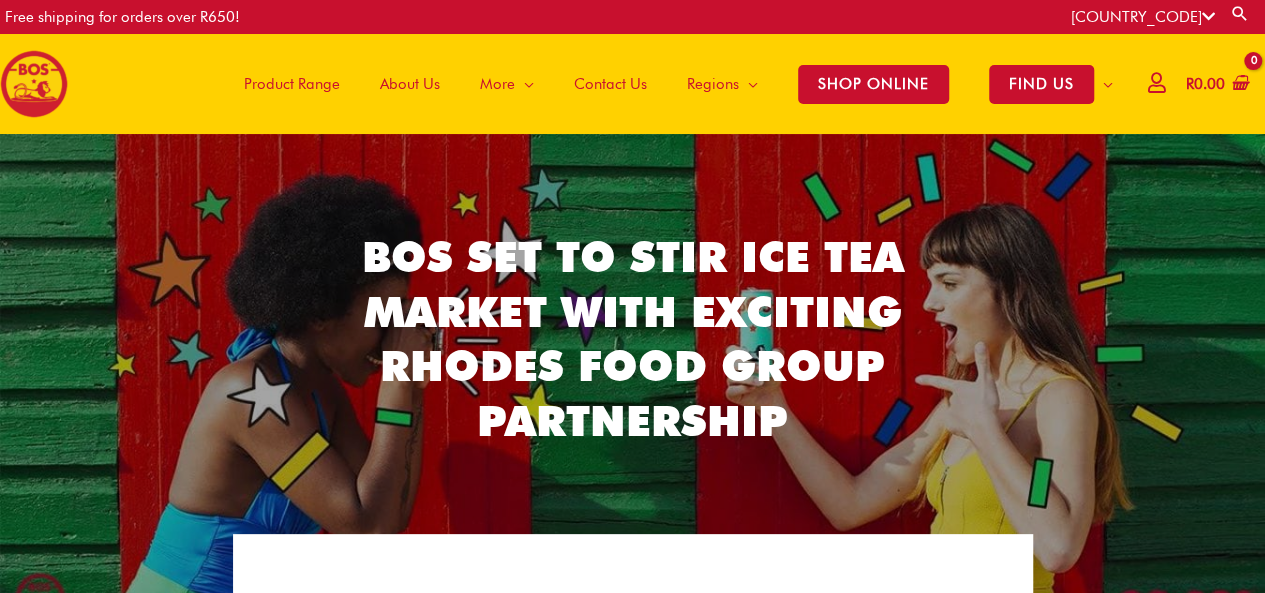 click on "Product Range" at bounding box center (292, 84) 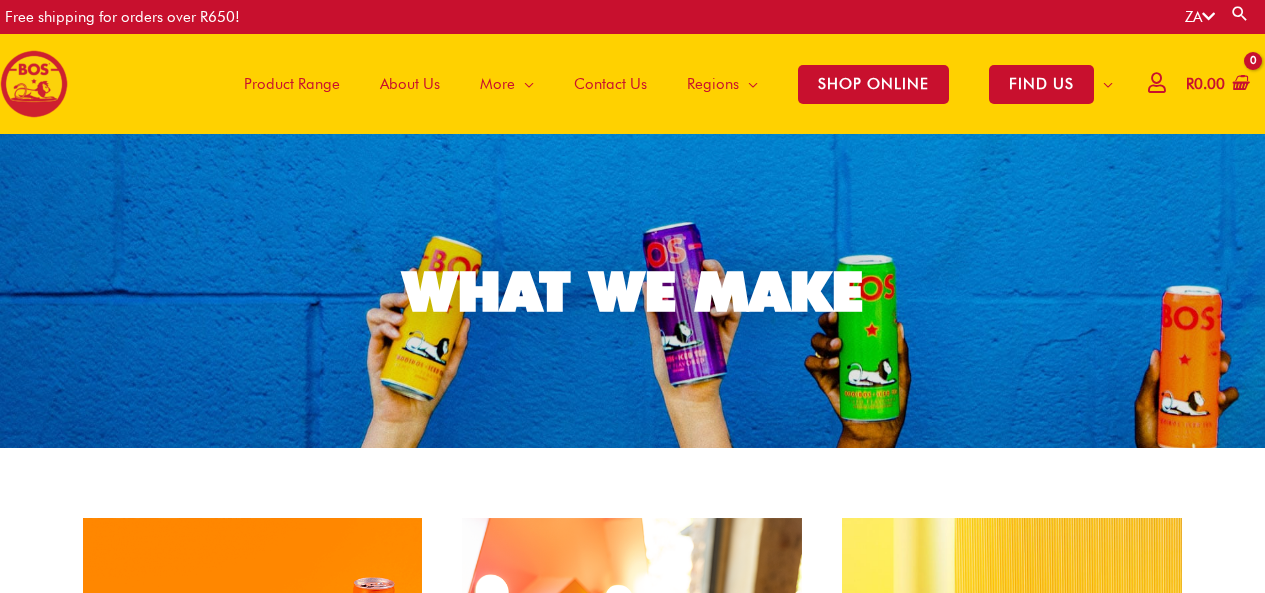 scroll, scrollTop: 0, scrollLeft: 0, axis: both 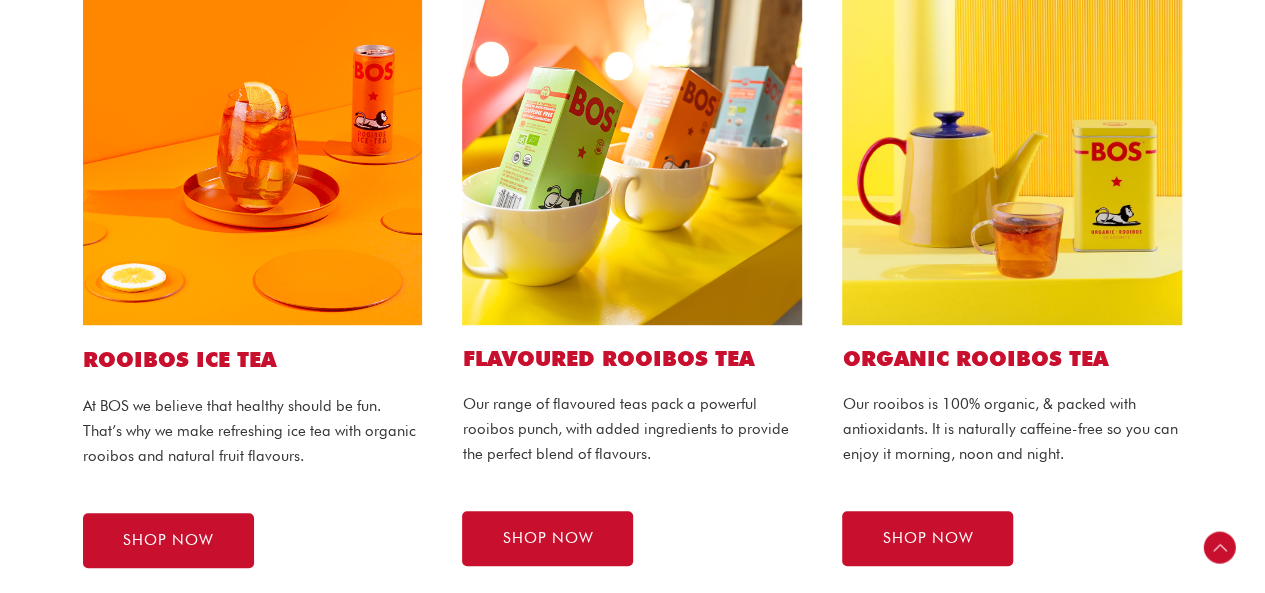 click on "ROOIBOS ICE TEA" at bounding box center [253, 359] 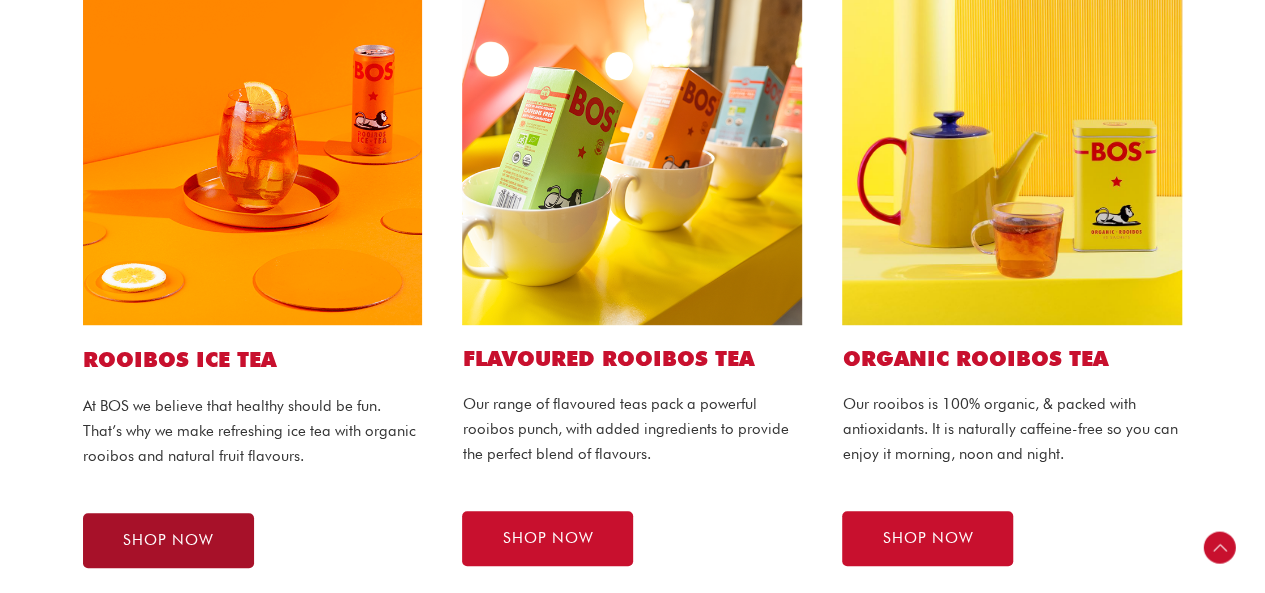 click on "SHOP NOW" at bounding box center (168, 540) 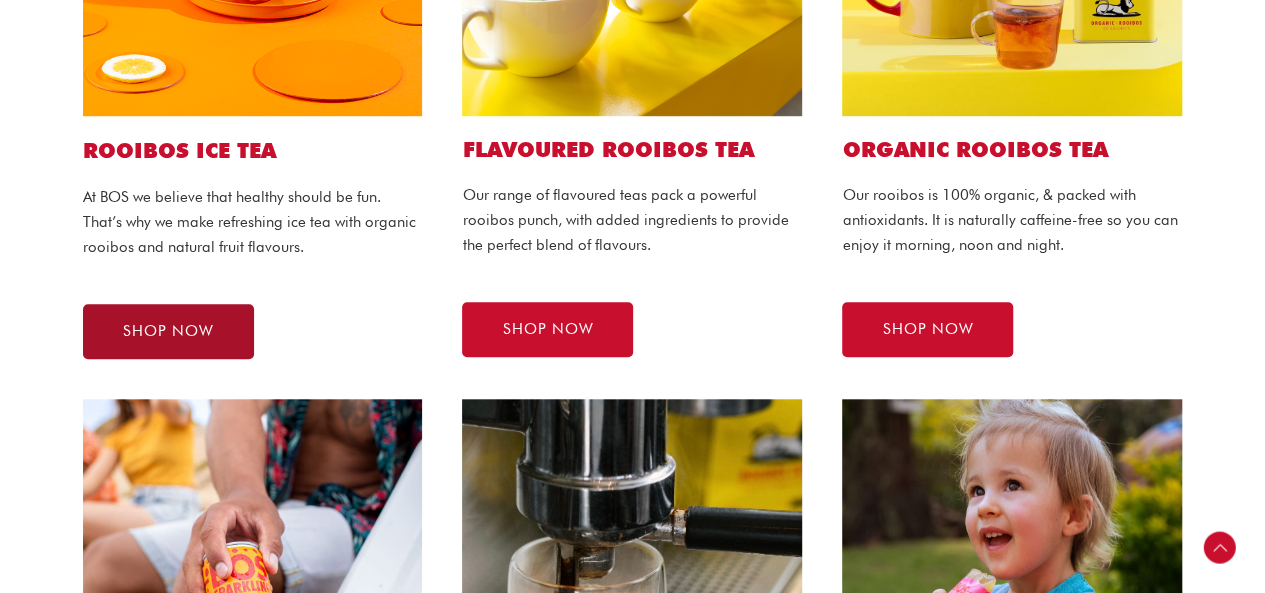 scroll, scrollTop: 774, scrollLeft: 0, axis: vertical 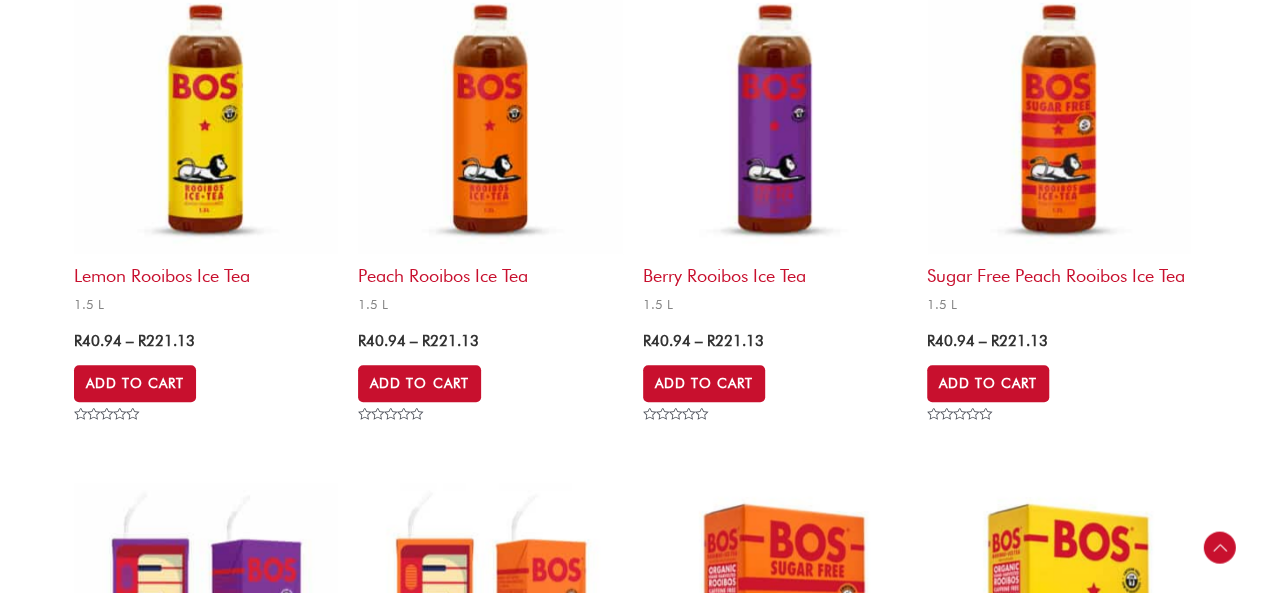 click at bounding box center (490, 121) 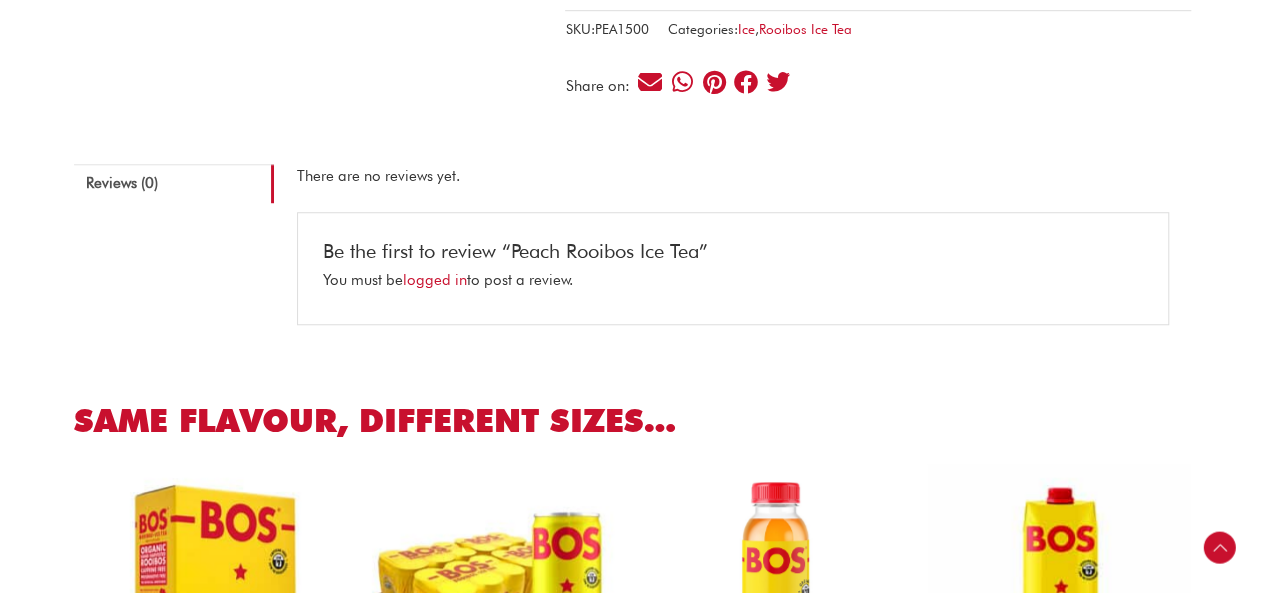 scroll, scrollTop: 0, scrollLeft: 0, axis: both 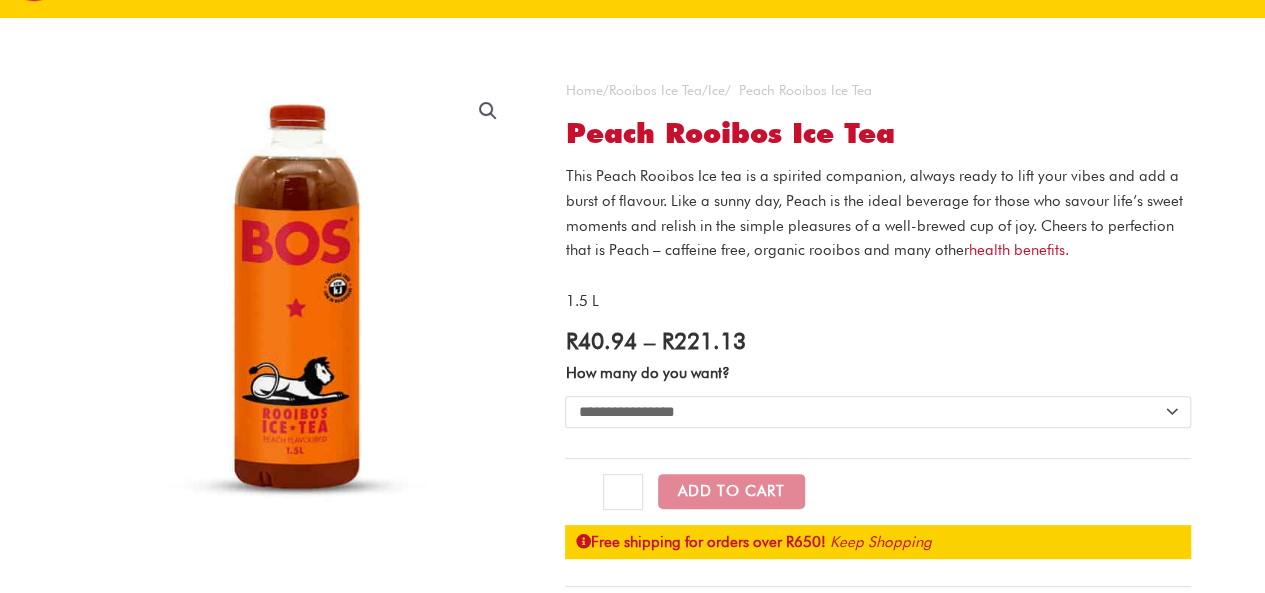 click on "**********" 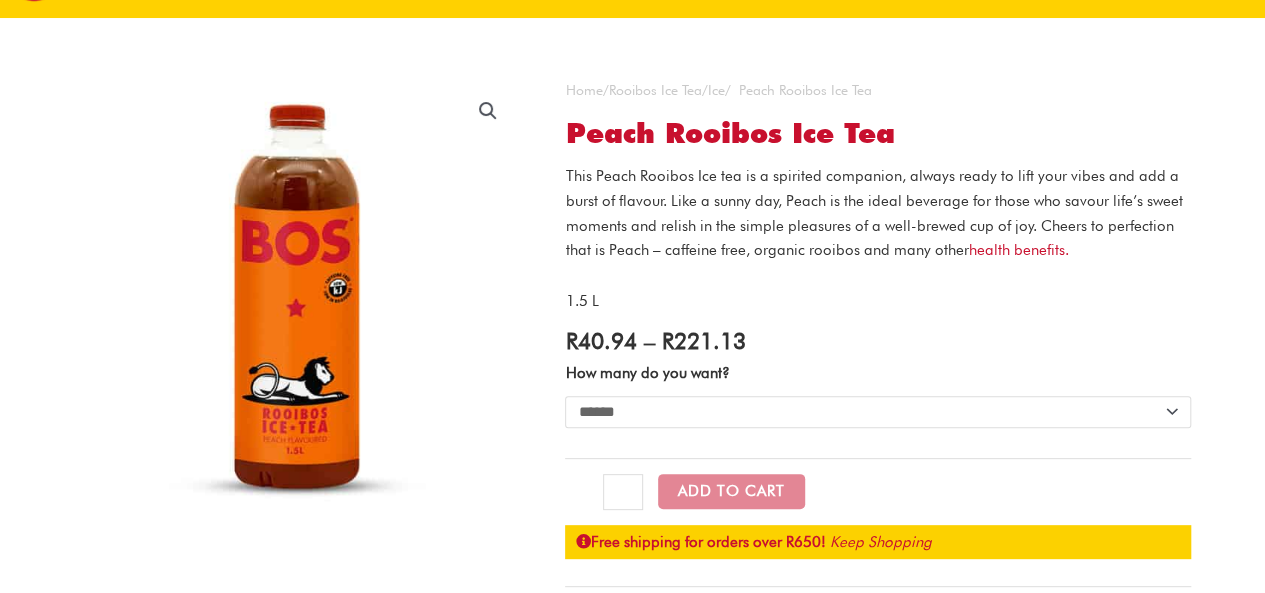 click on "**********" 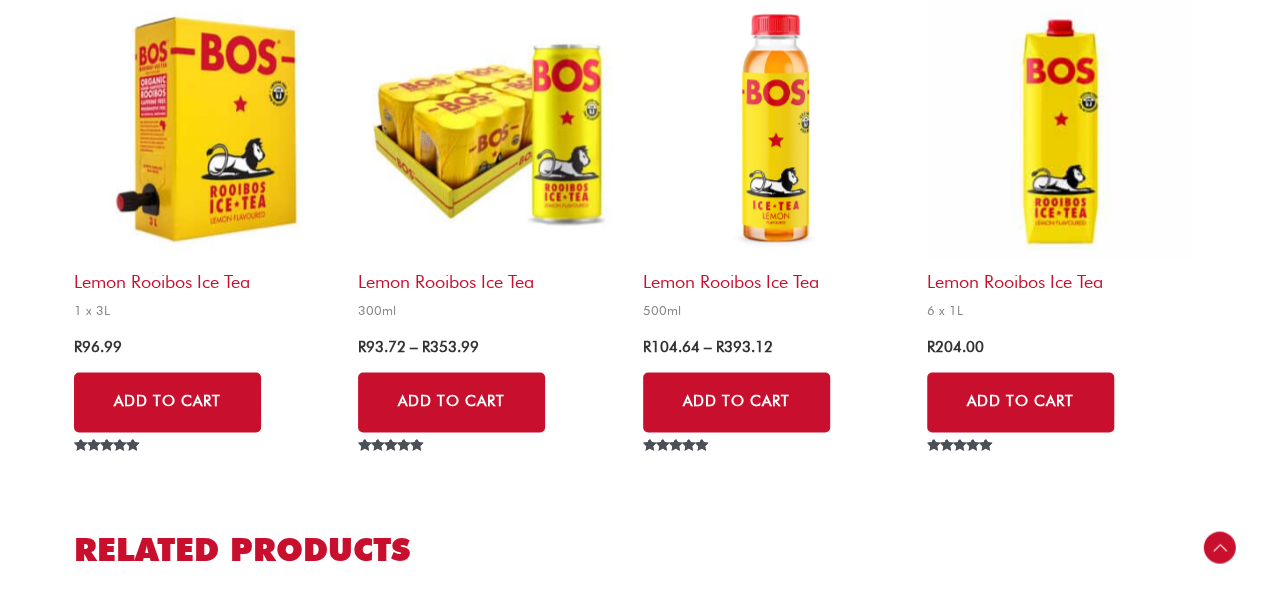 scroll, scrollTop: 1264, scrollLeft: 0, axis: vertical 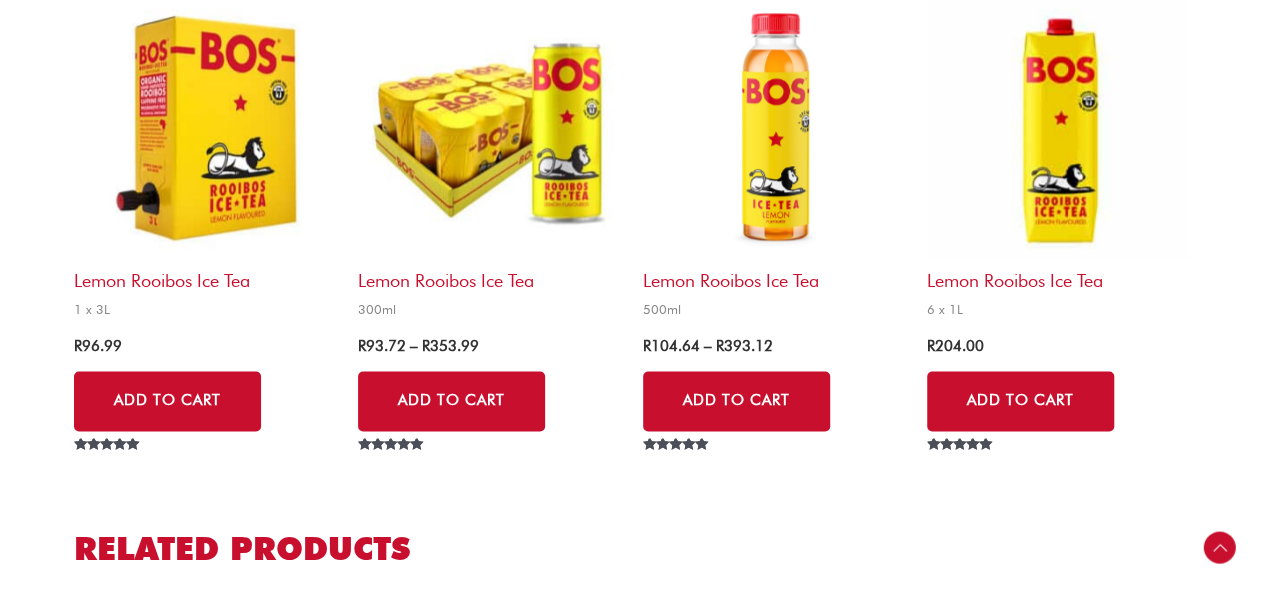 click at bounding box center (775, 127) 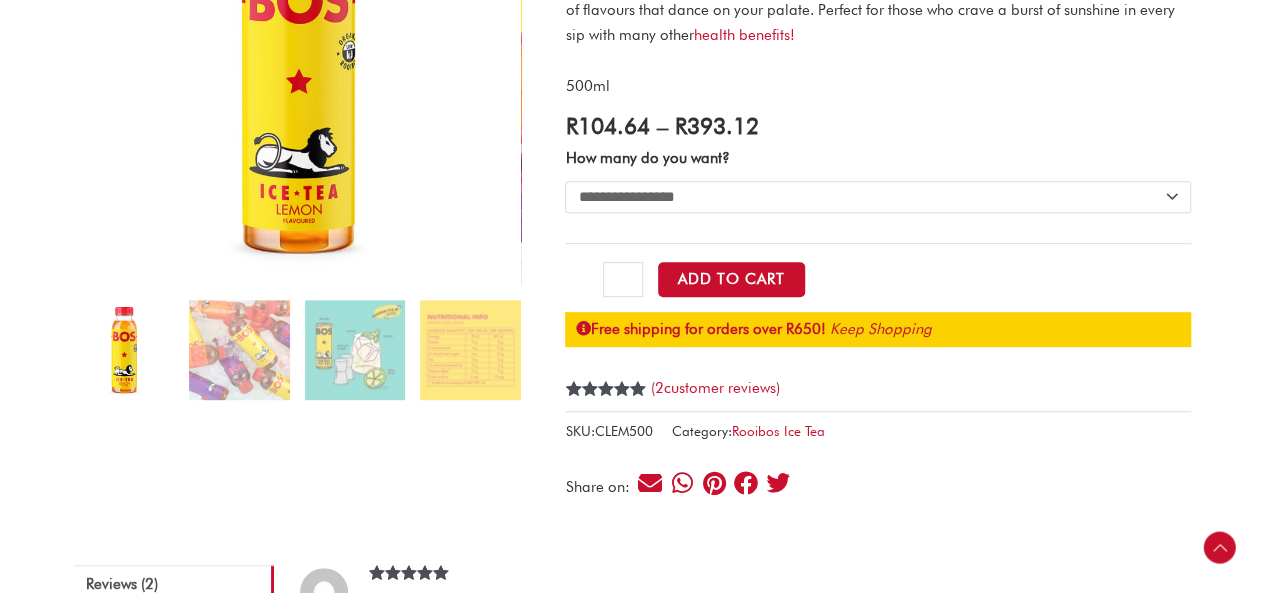 scroll, scrollTop: 476, scrollLeft: 0, axis: vertical 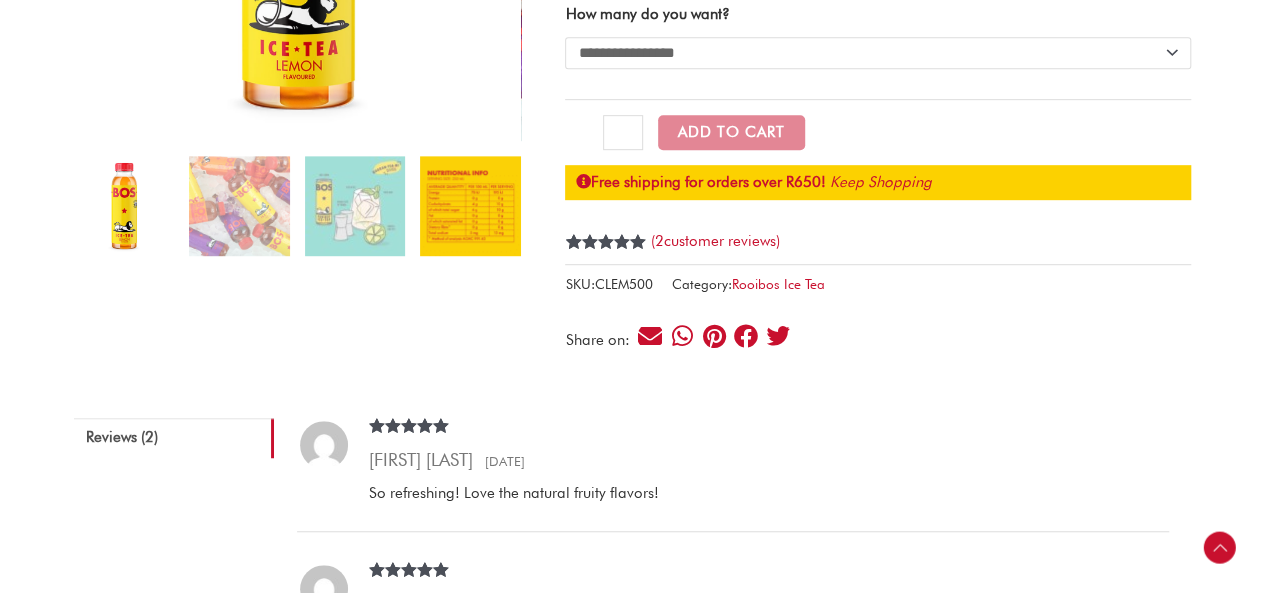 click at bounding box center (470, 206) 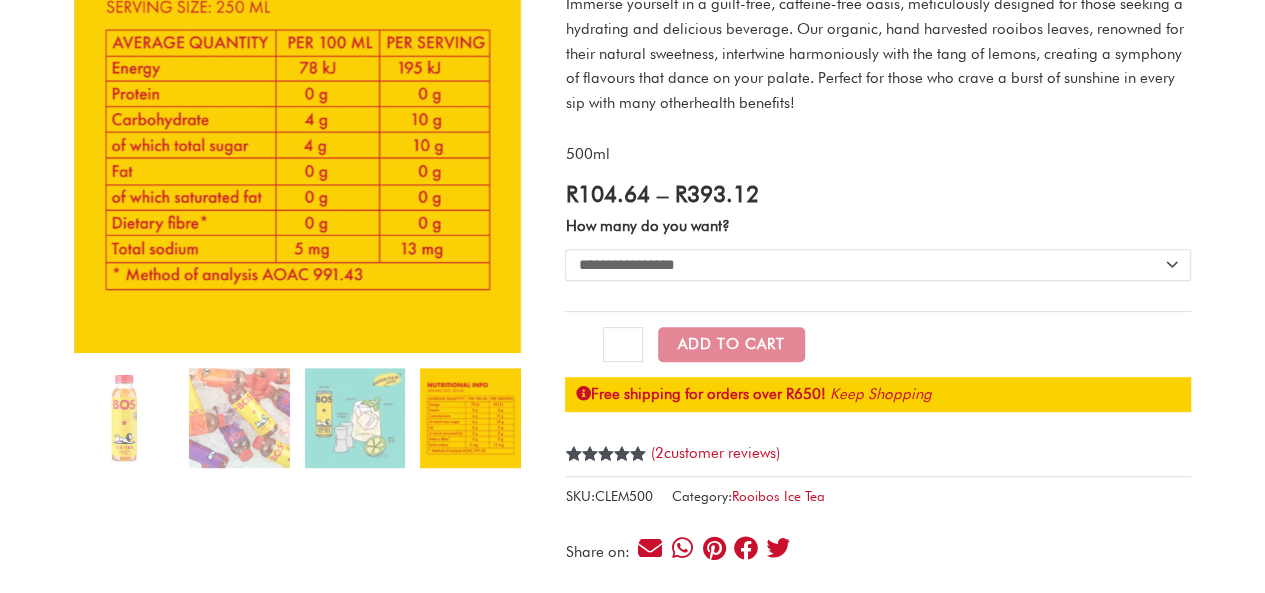 scroll, scrollTop: 289, scrollLeft: 0, axis: vertical 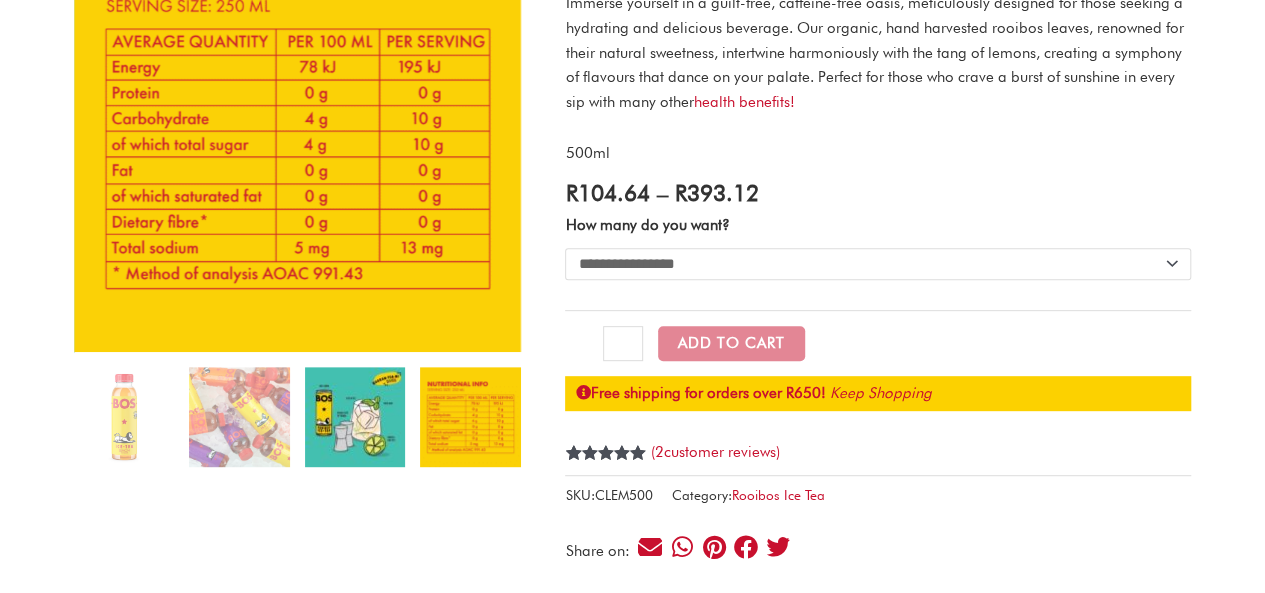 click at bounding box center (355, 417) 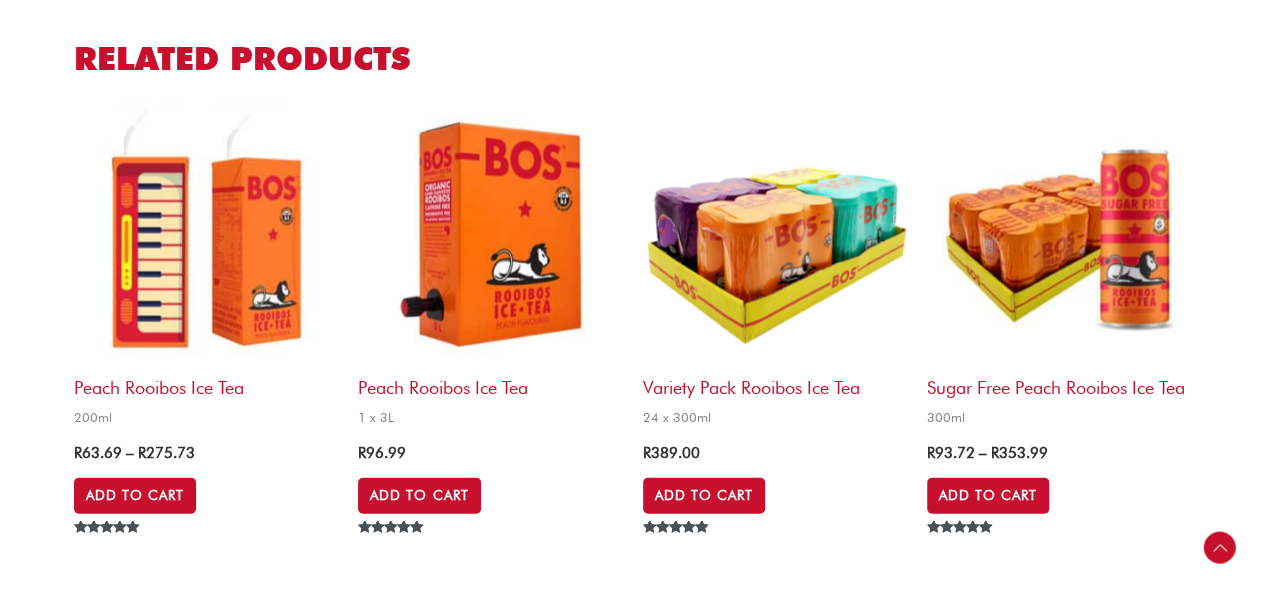 scroll, scrollTop: 1955, scrollLeft: 0, axis: vertical 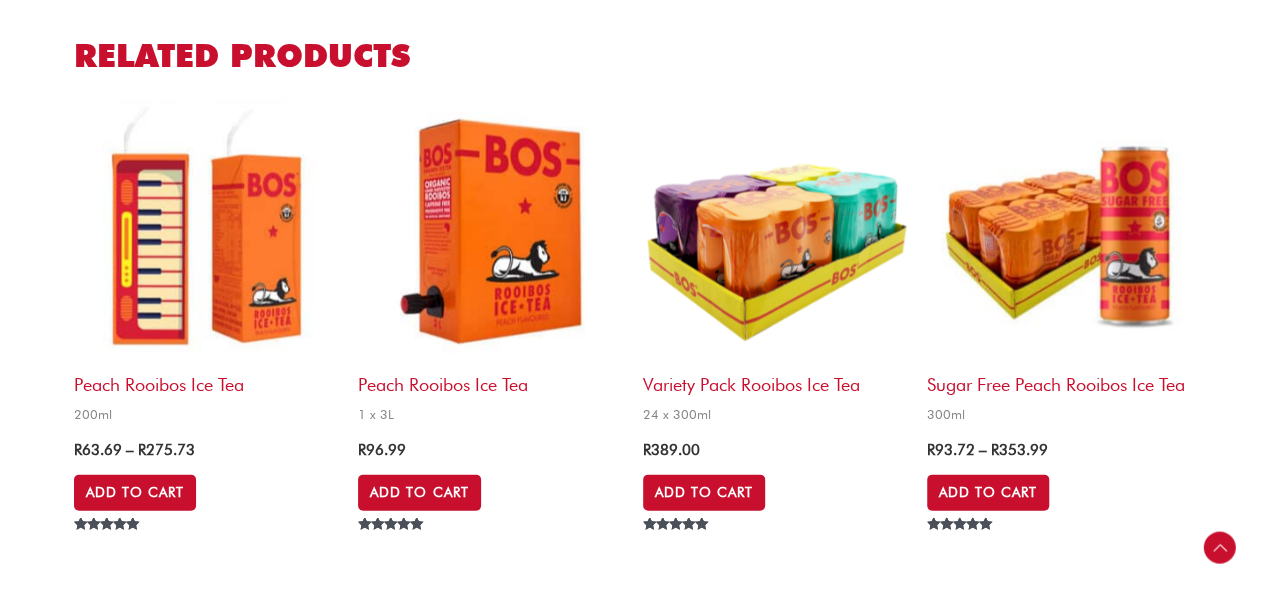 click at bounding box center [206, 231] 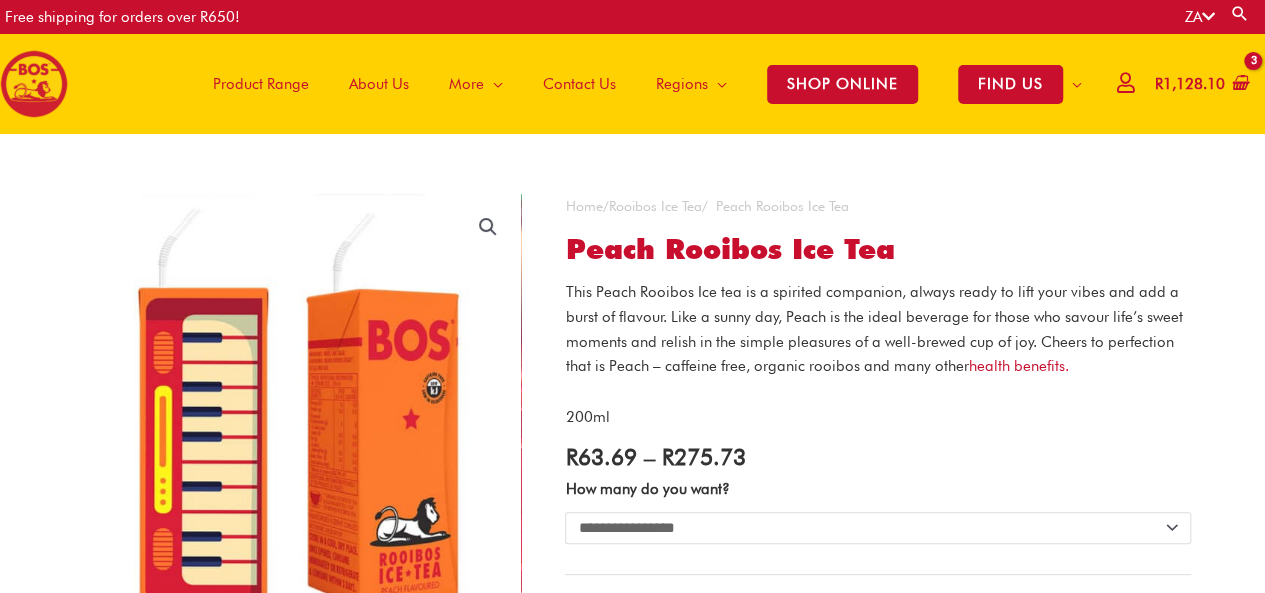 scroll, scrollTop: 224, scrollLeft: 0, axis: vertical 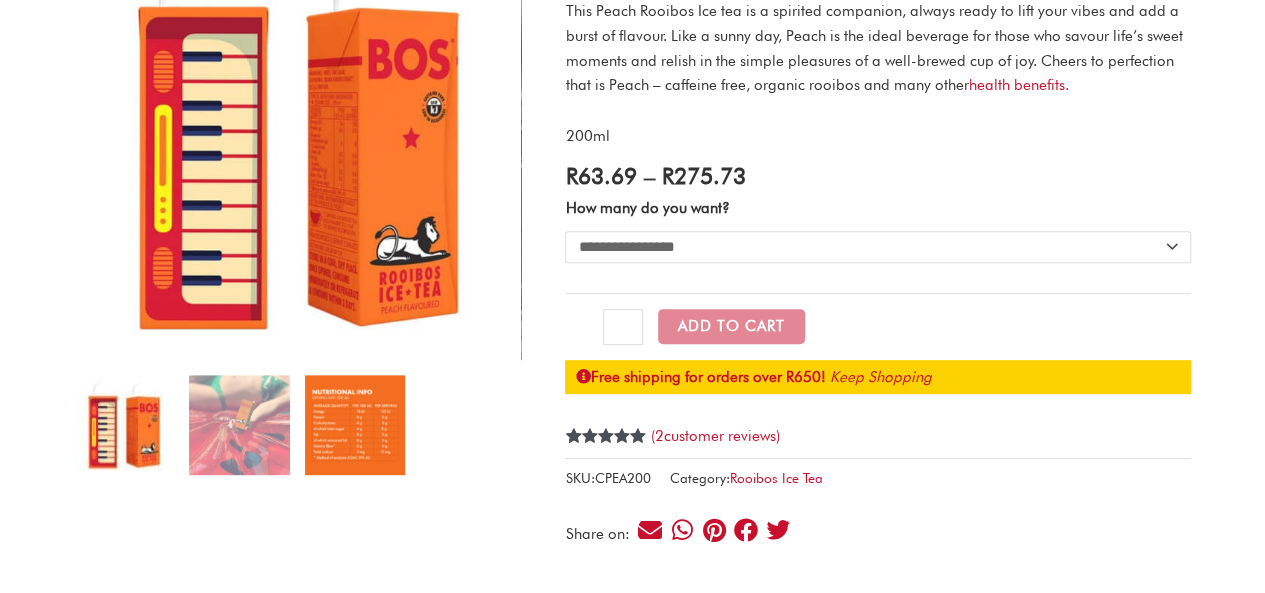 click at bounding box center [355, 425] 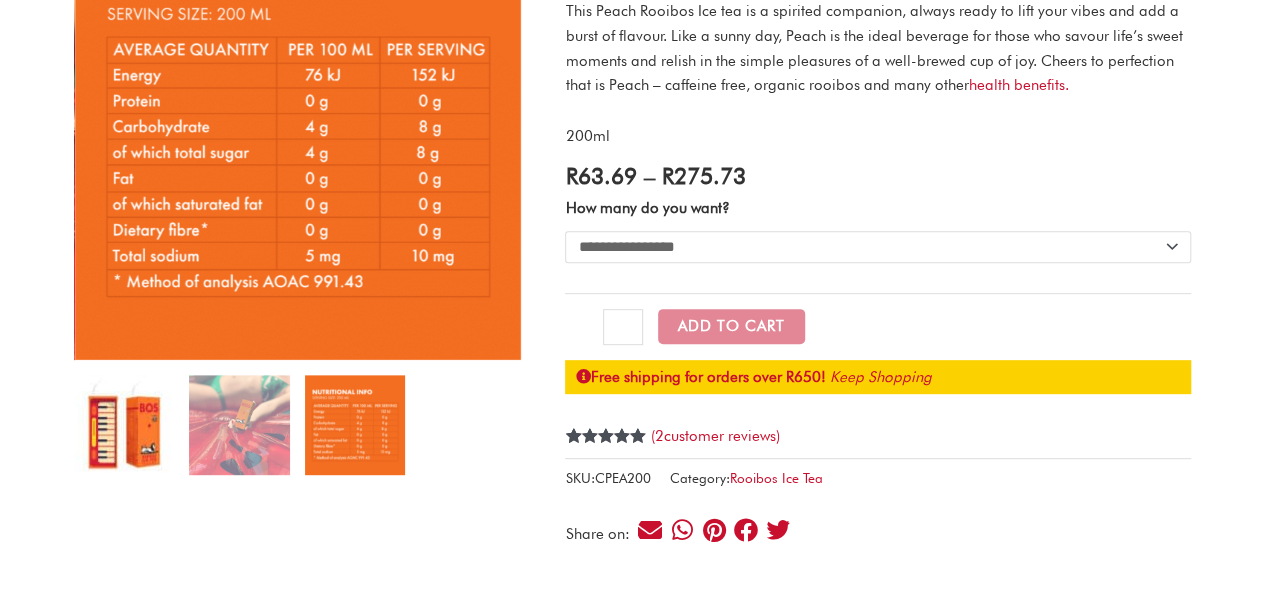 click at bounding box center (124, 425) 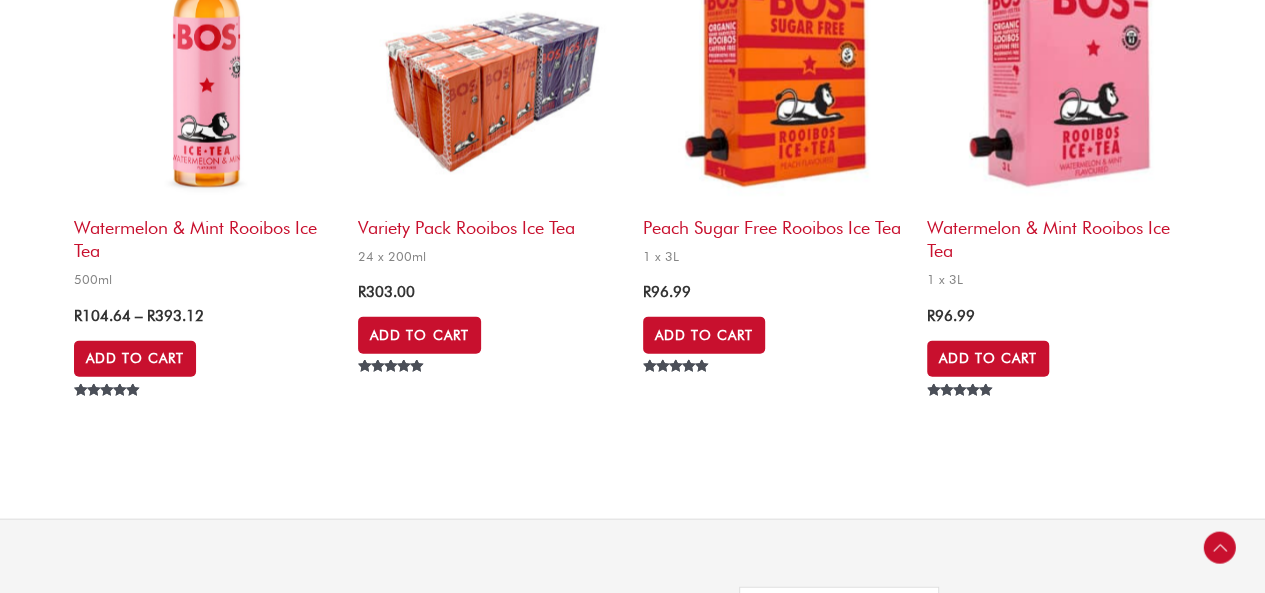 scroll, scrollTop: 2087, scrollLeft: 0, axis: vertical 